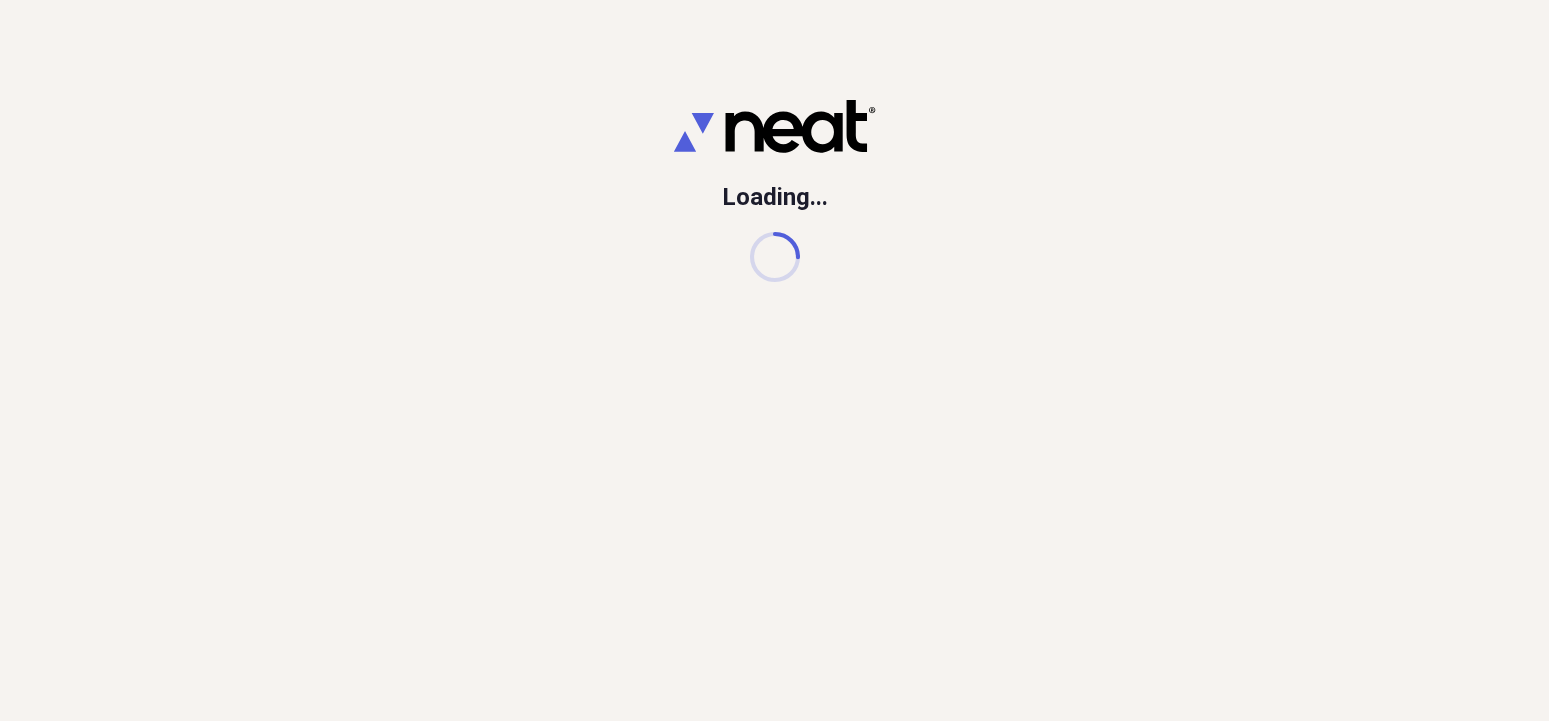 scroll, scrollTop: 0, scrollLeft: 0, axis: both 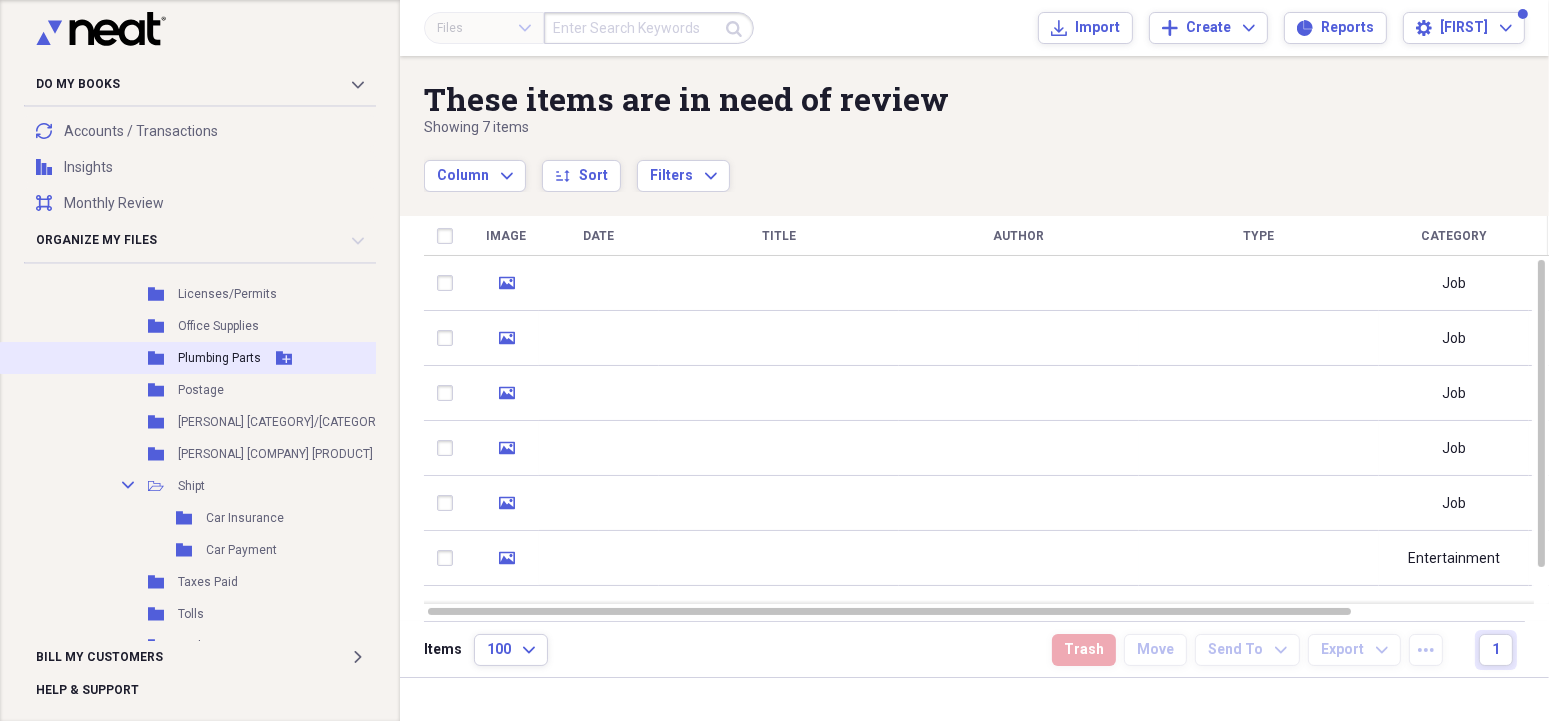 click on "Plumbing Parts" at bounding box center [219, 358] 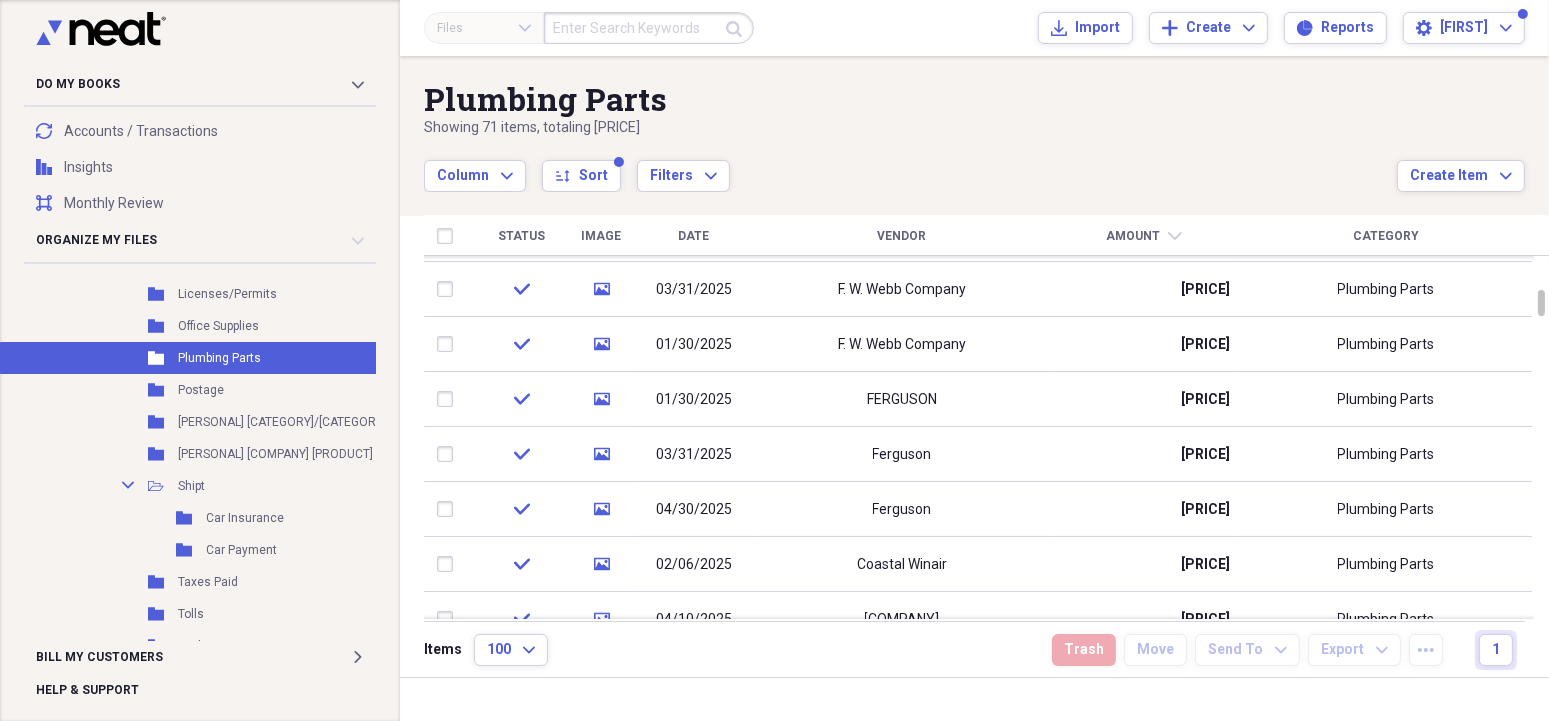 click on "chevron-down" 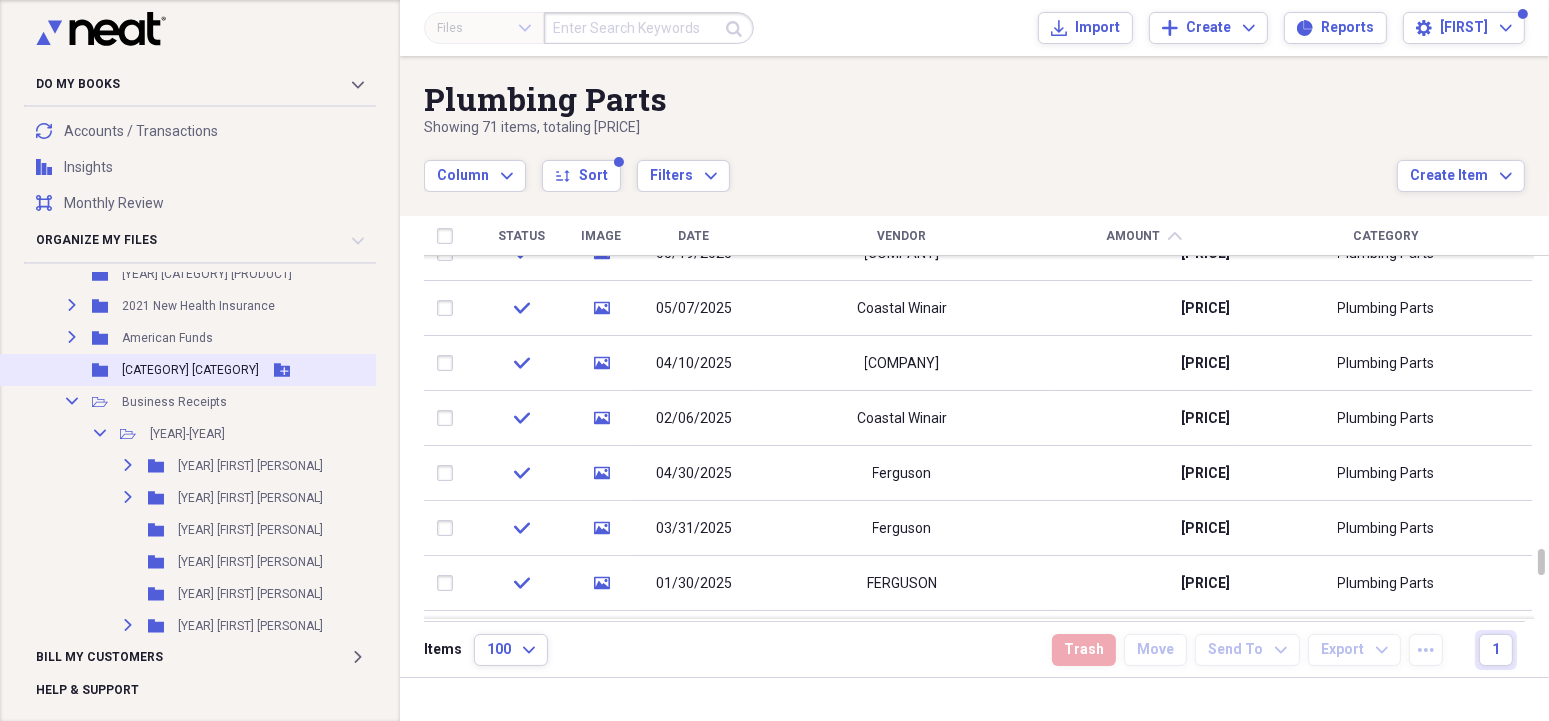 scroll, scrollTop: 0, scrollLeft: 0, axis: both 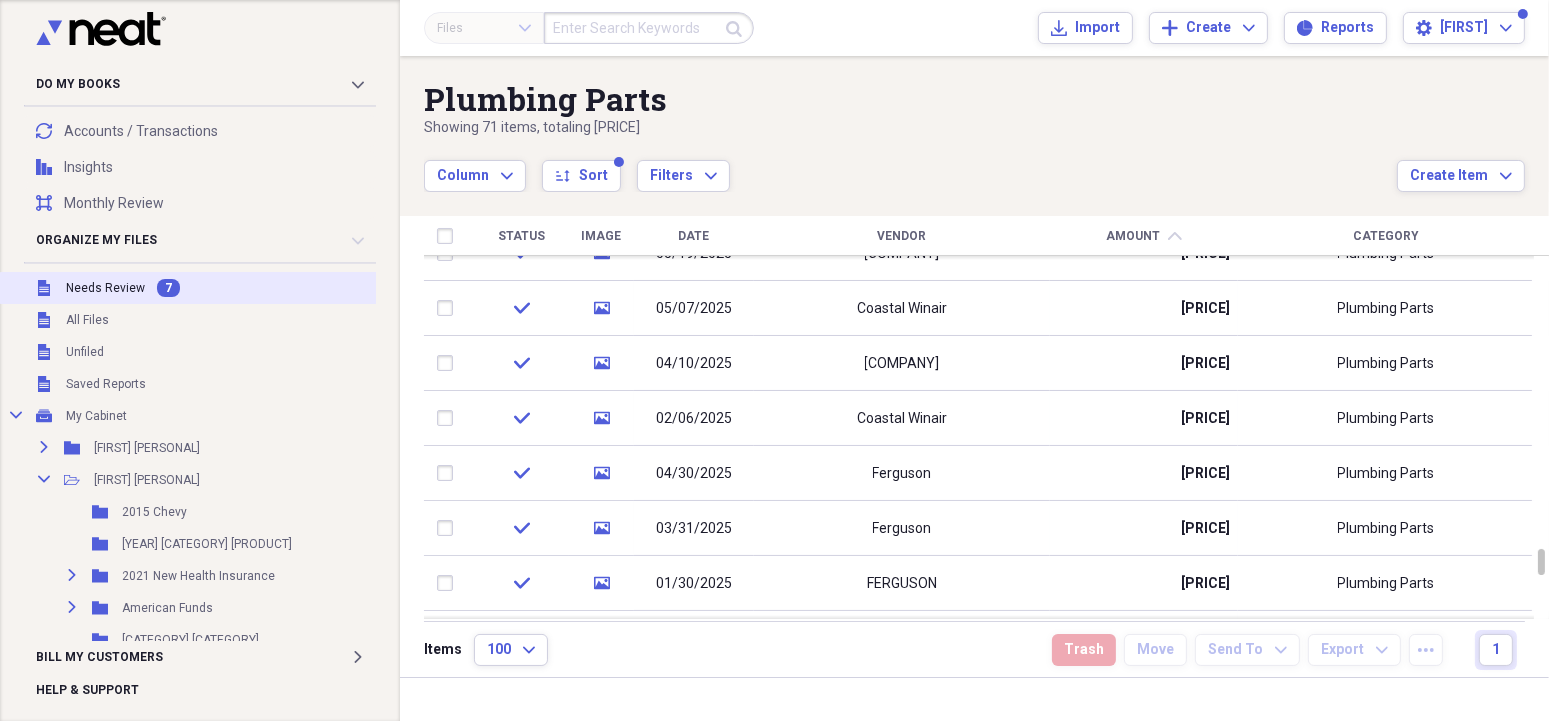 click on "Needs Review" at bounding box center [105, 288] 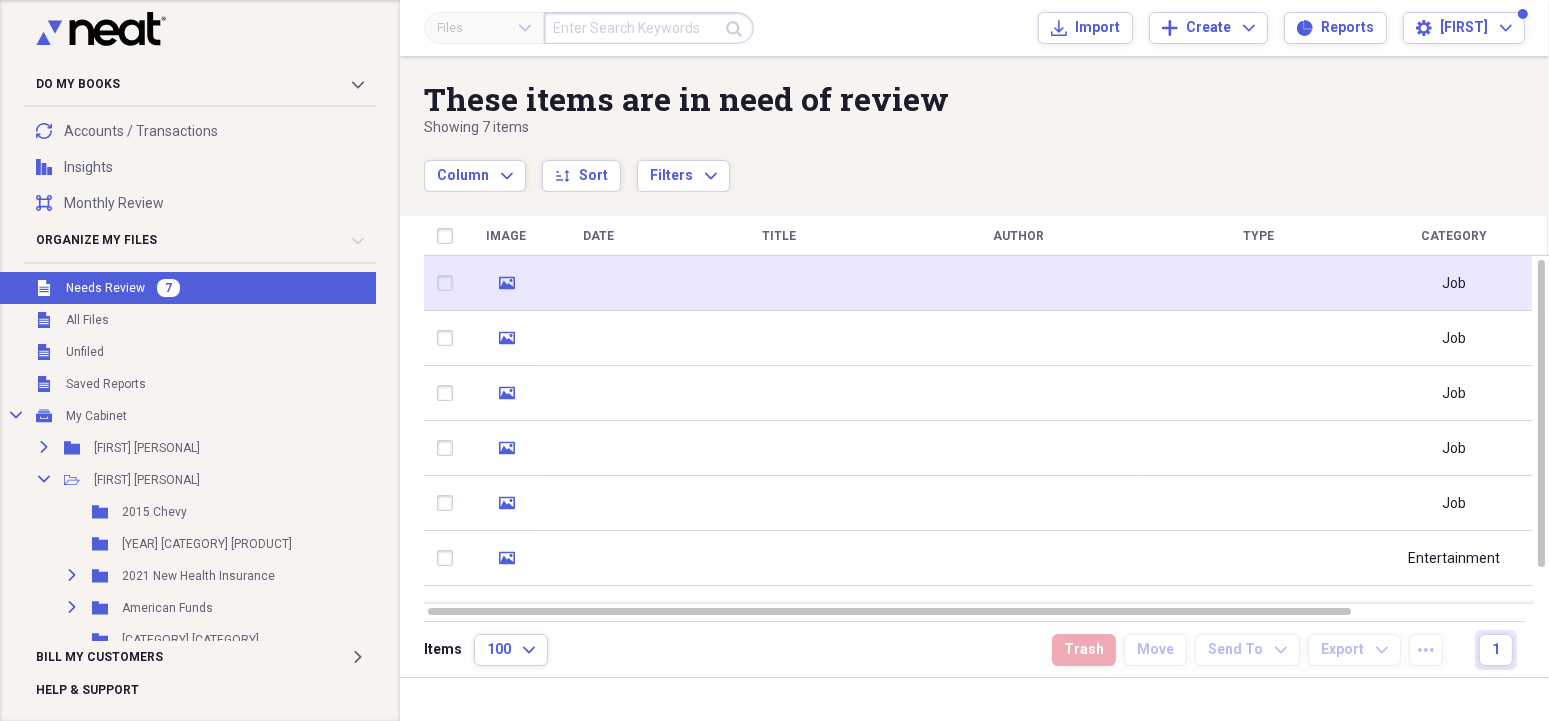 click at bounding box center (779, 283) 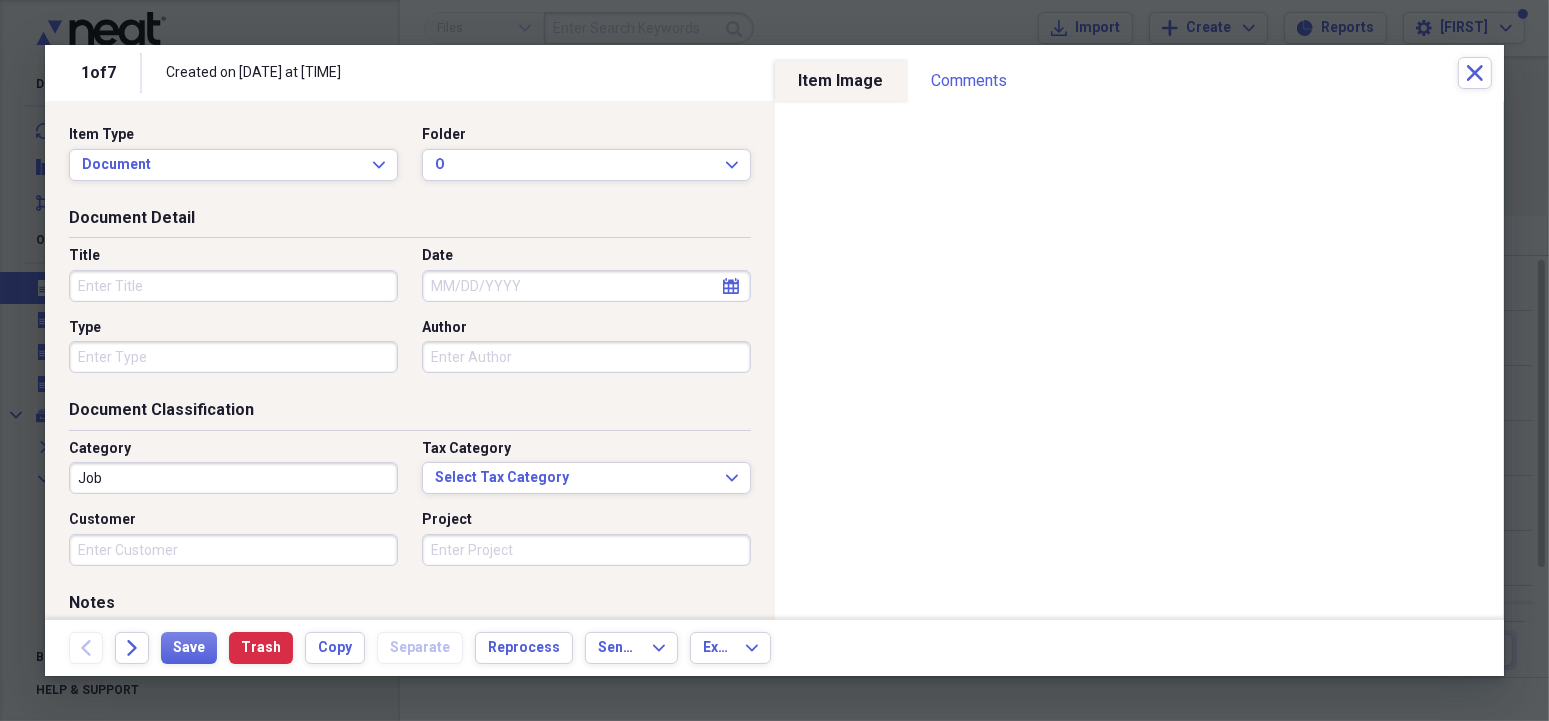 click on "Title" at bounding box center (233, 286) 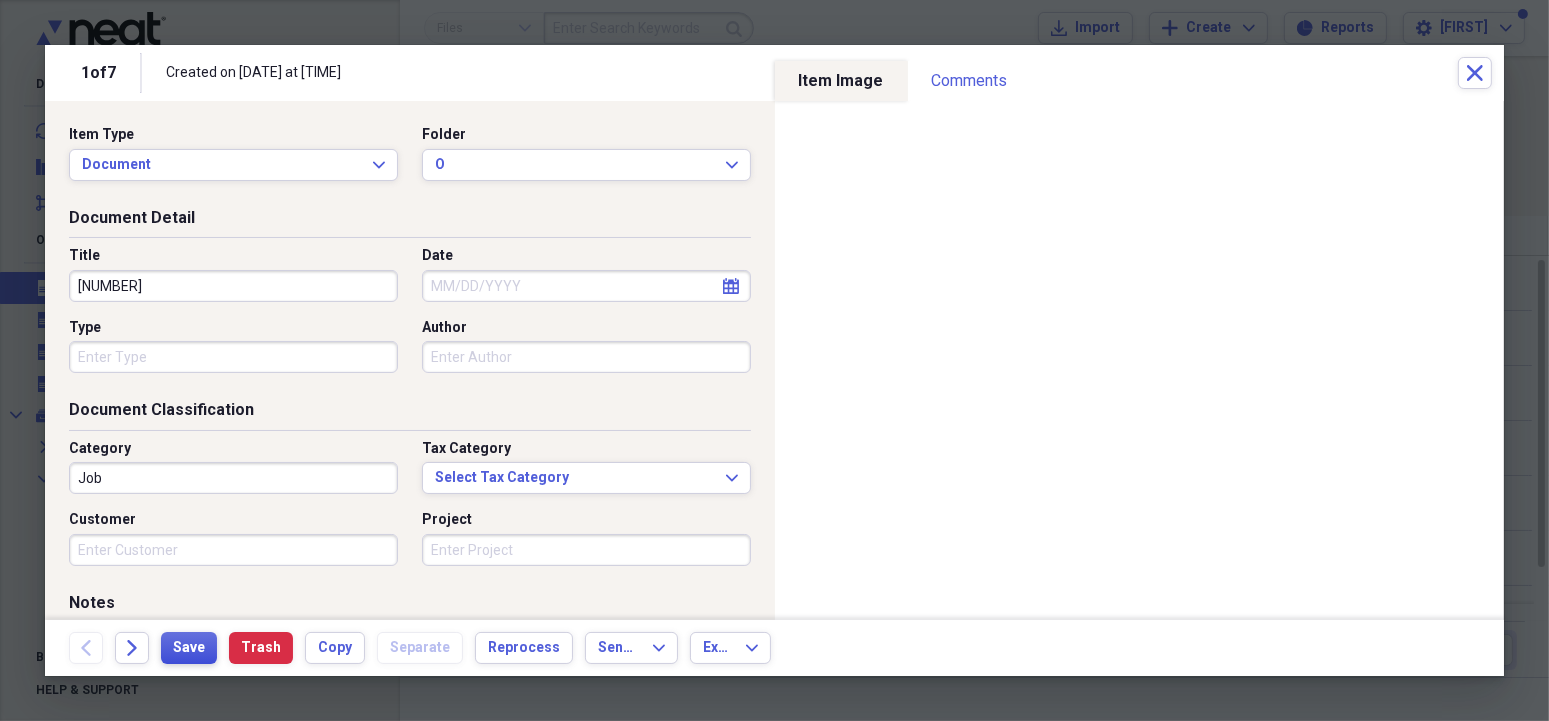 type on "[NUMBER]" 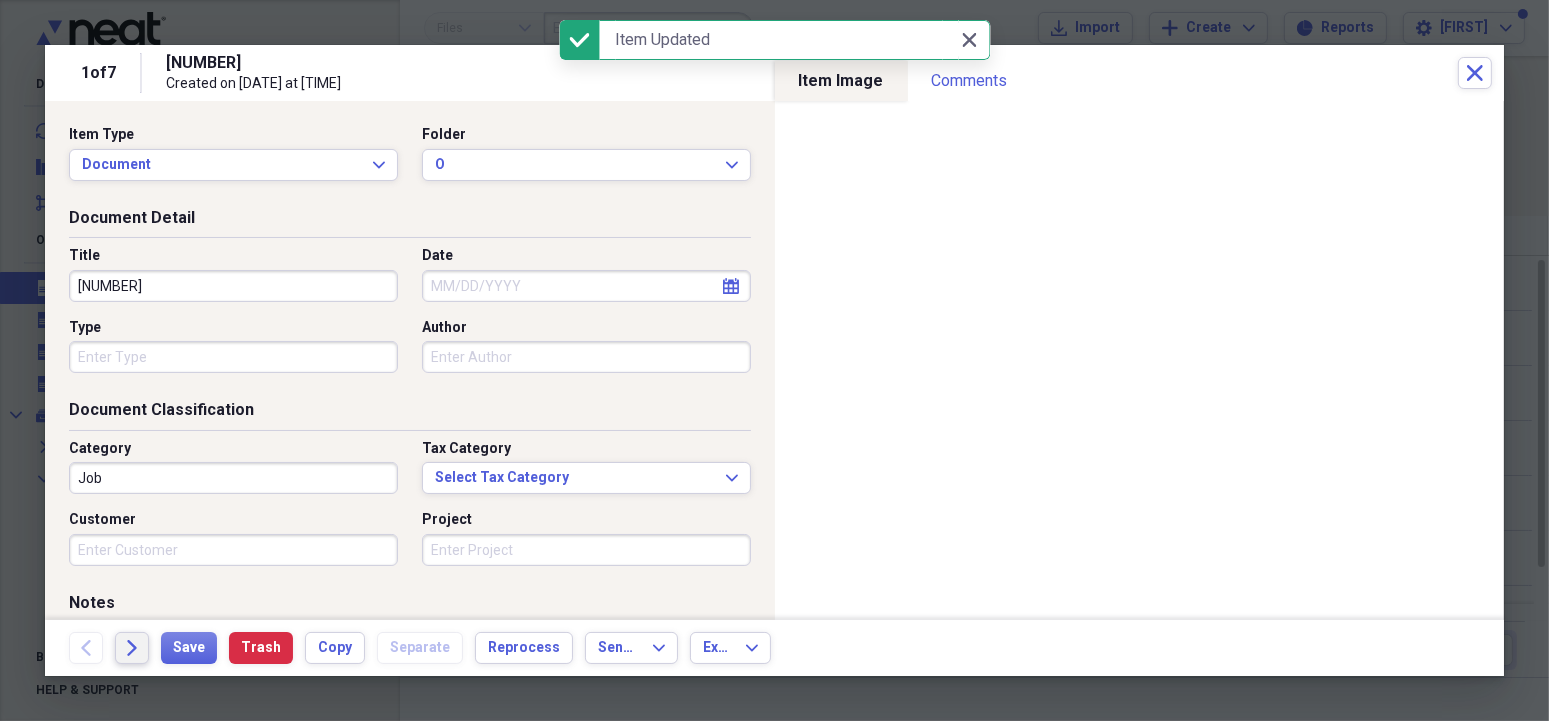 click on "Forward" 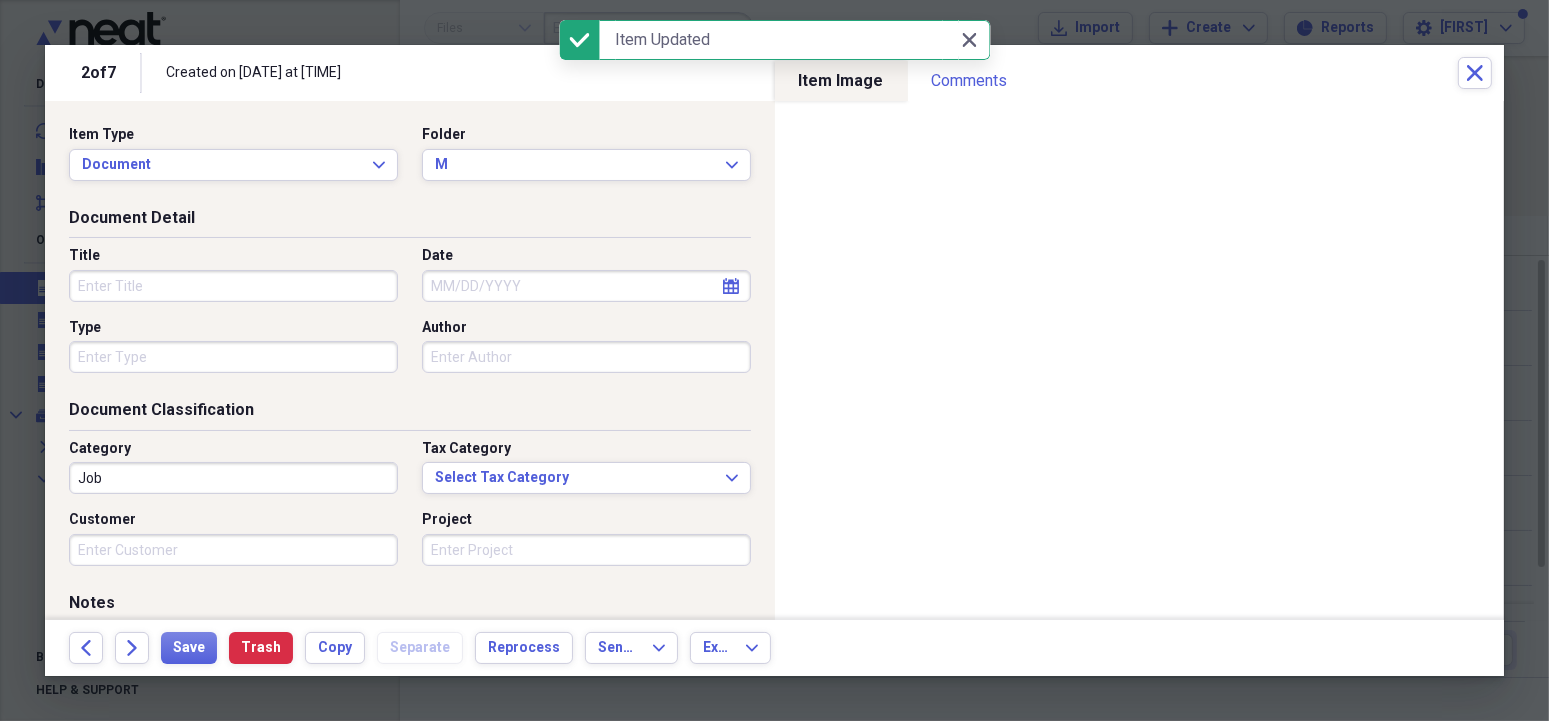 click on "Title" at bounding box center (233, 286) 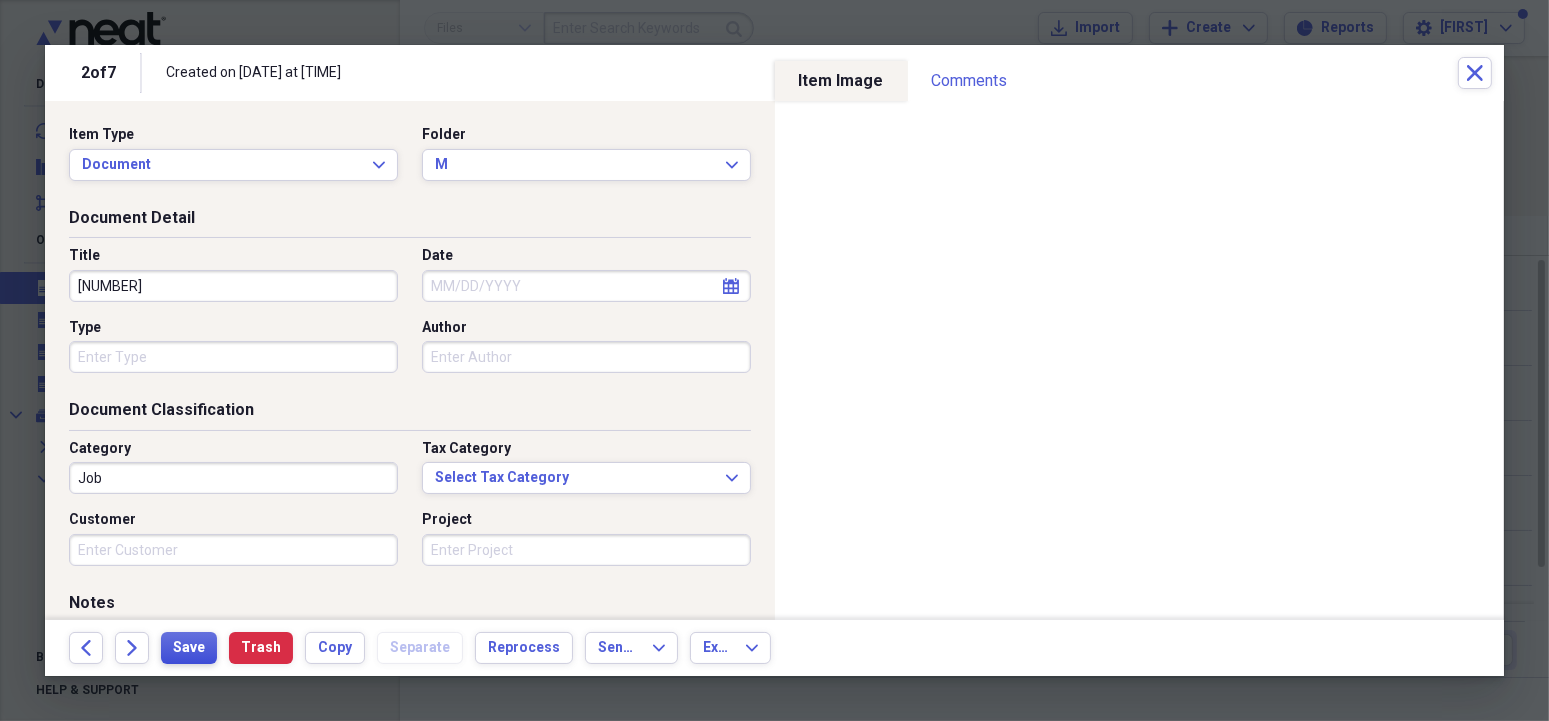 type on "[NUMBER]" 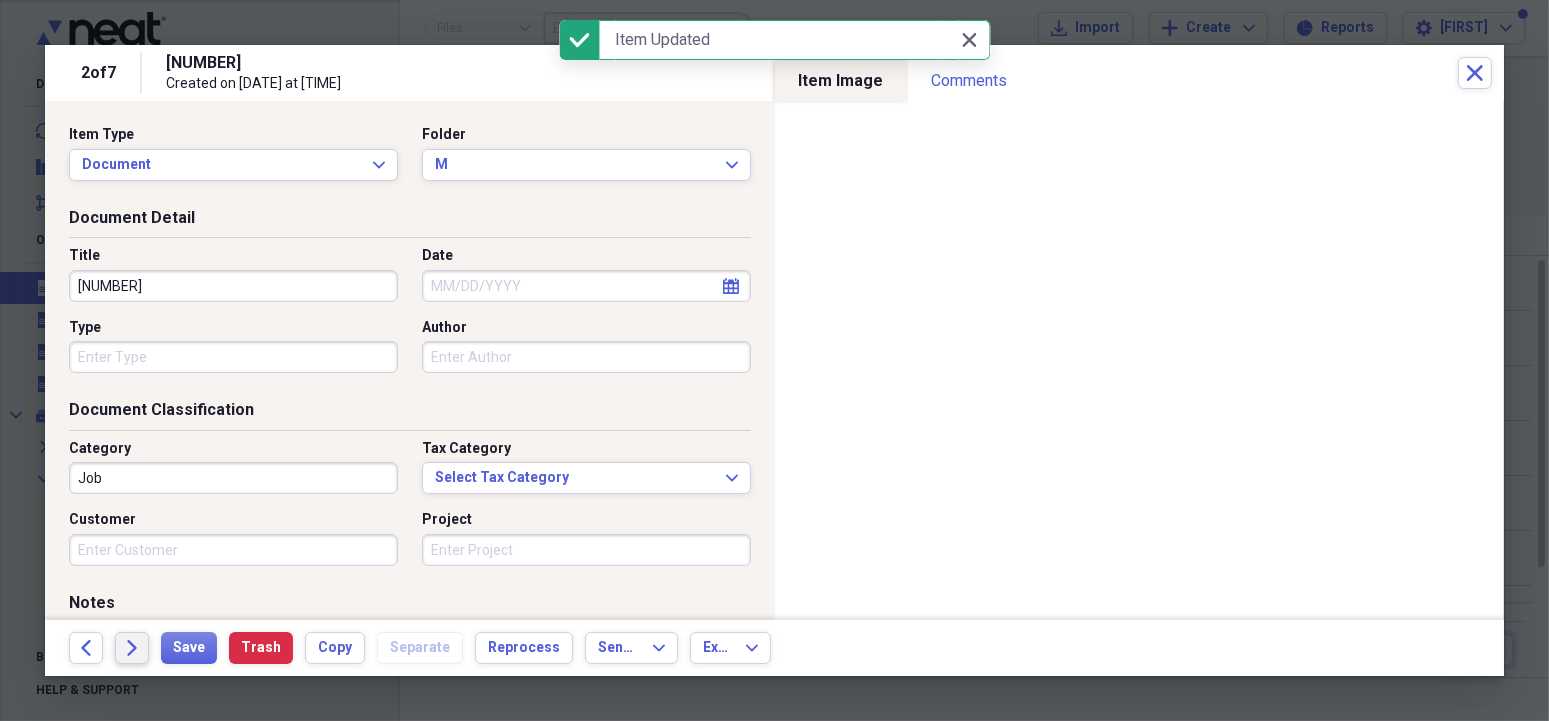 click 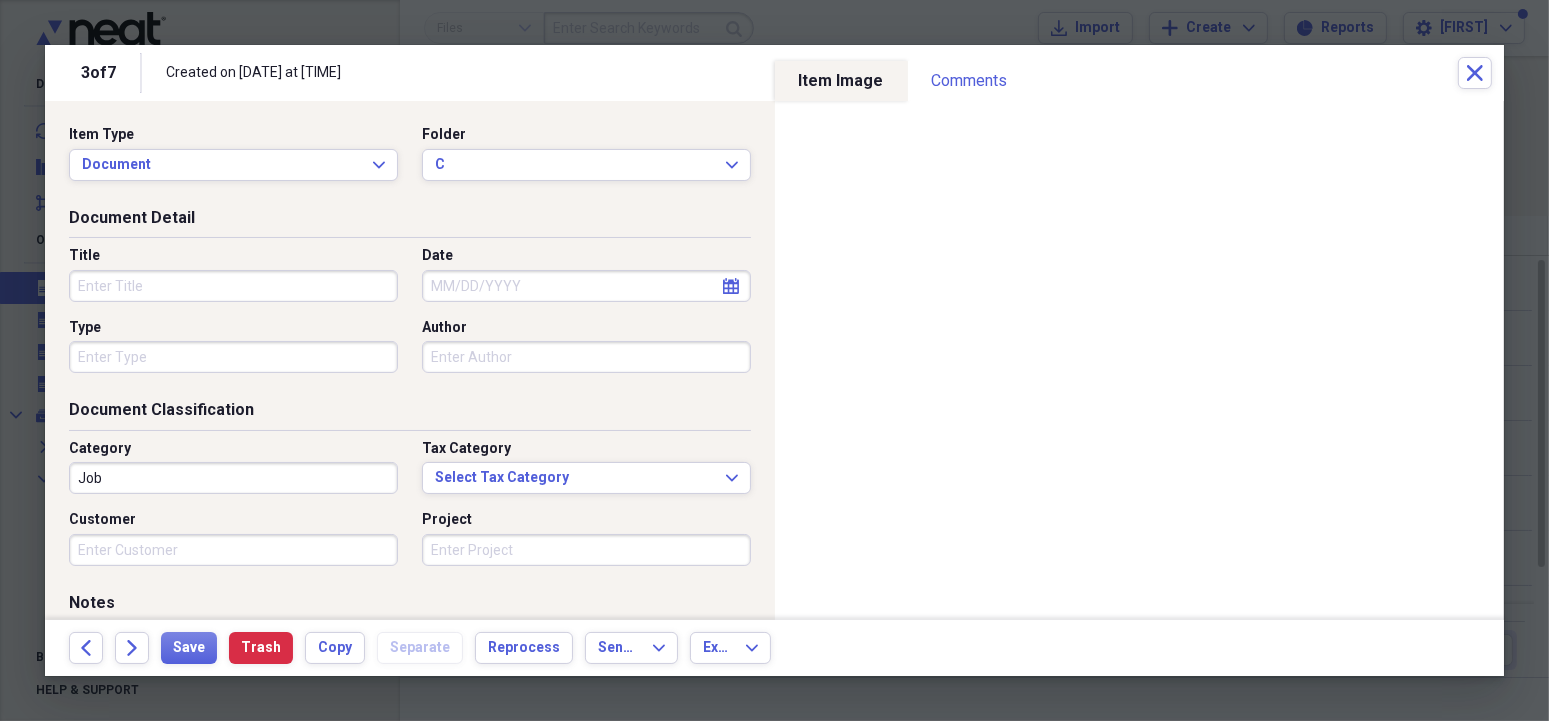 click on "Title" at bounding box center [233, 286] 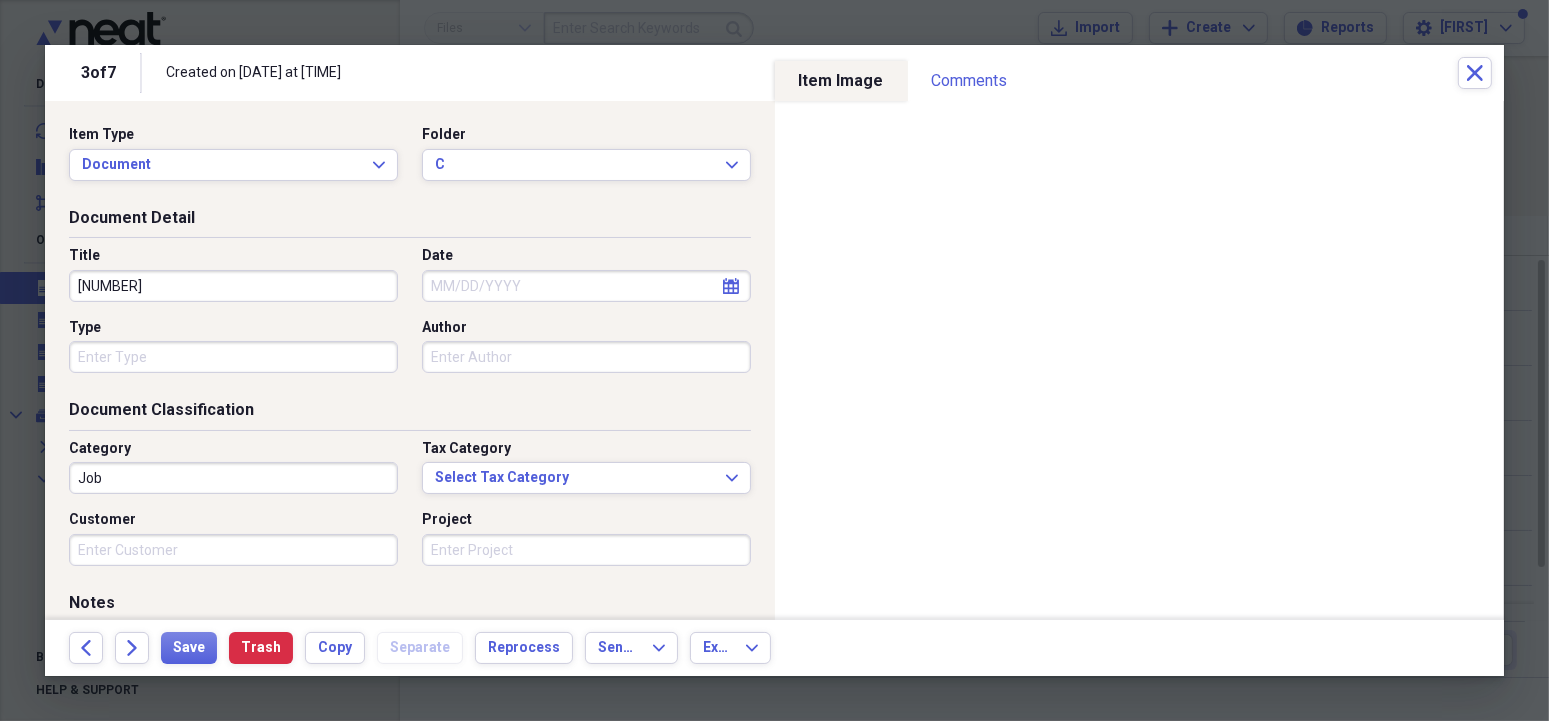 type on "[NUMBER]" 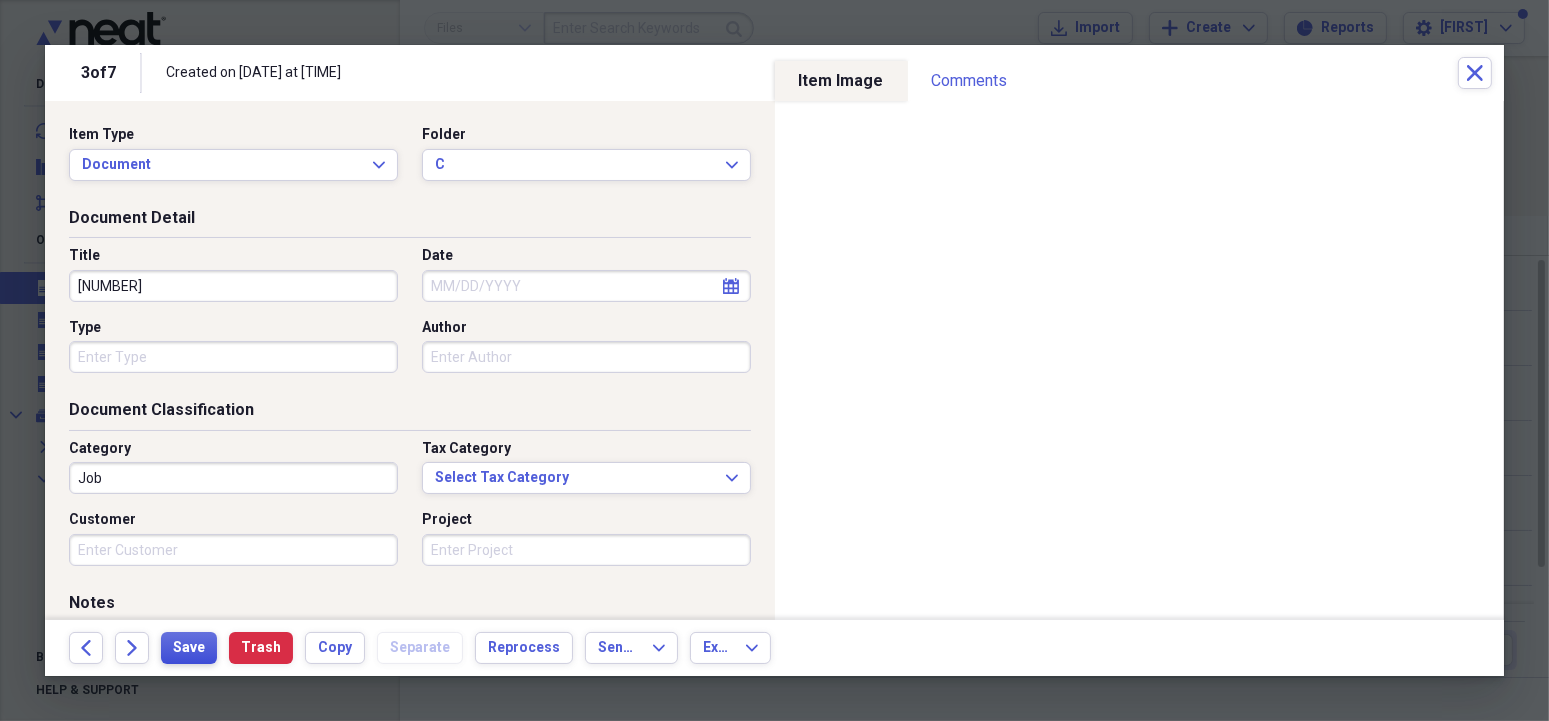 click on "Save" at bounding box center (189, 648) 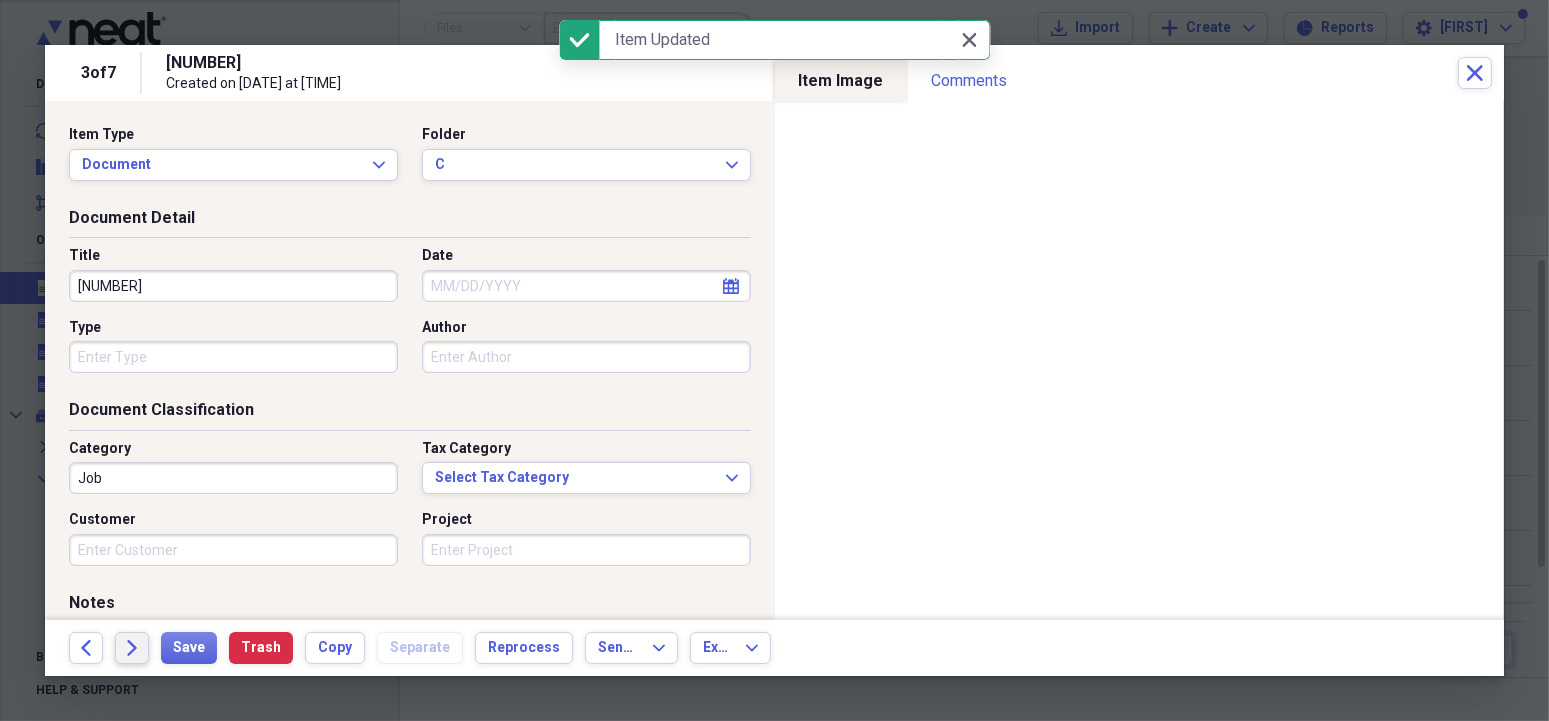 click on "Forward" 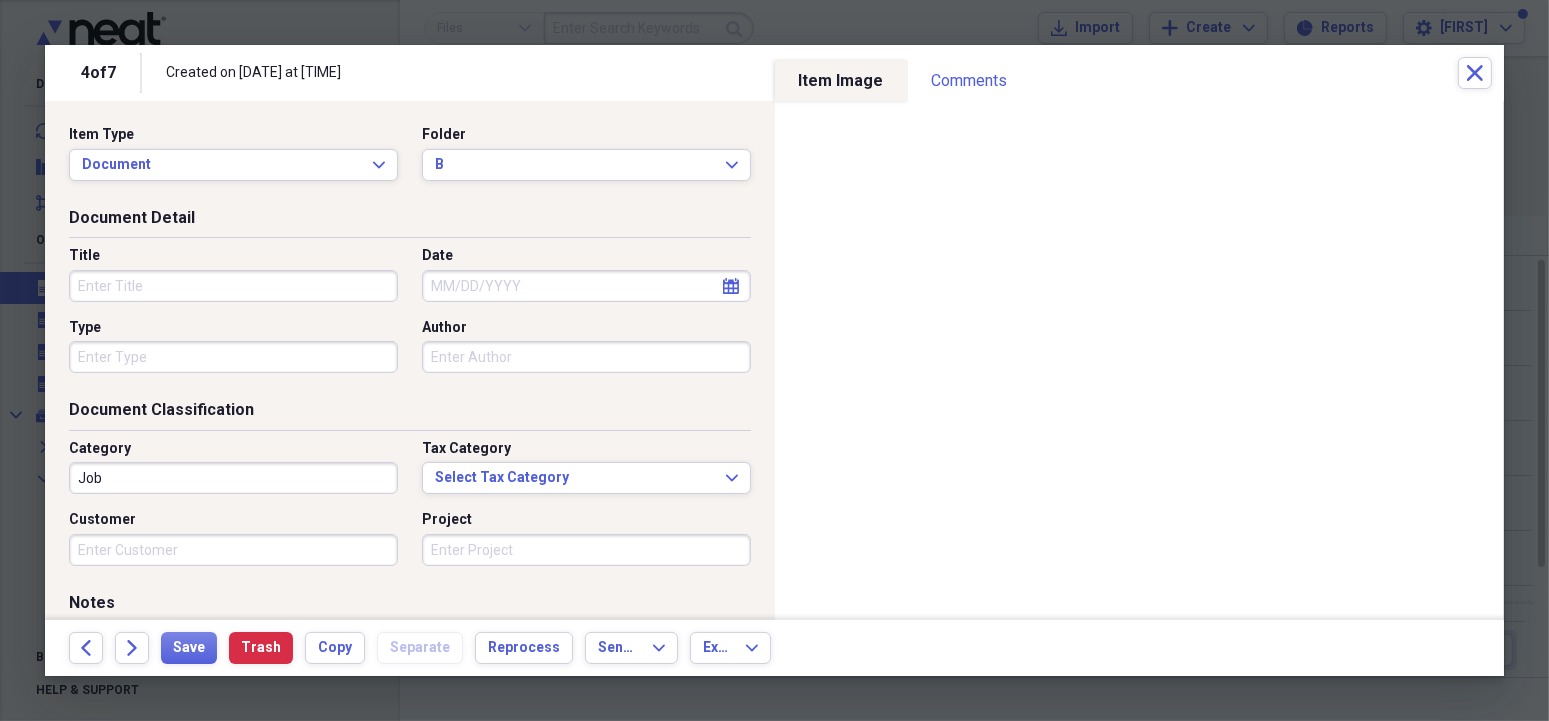 click on "Title" at bounding box center (233, 286) 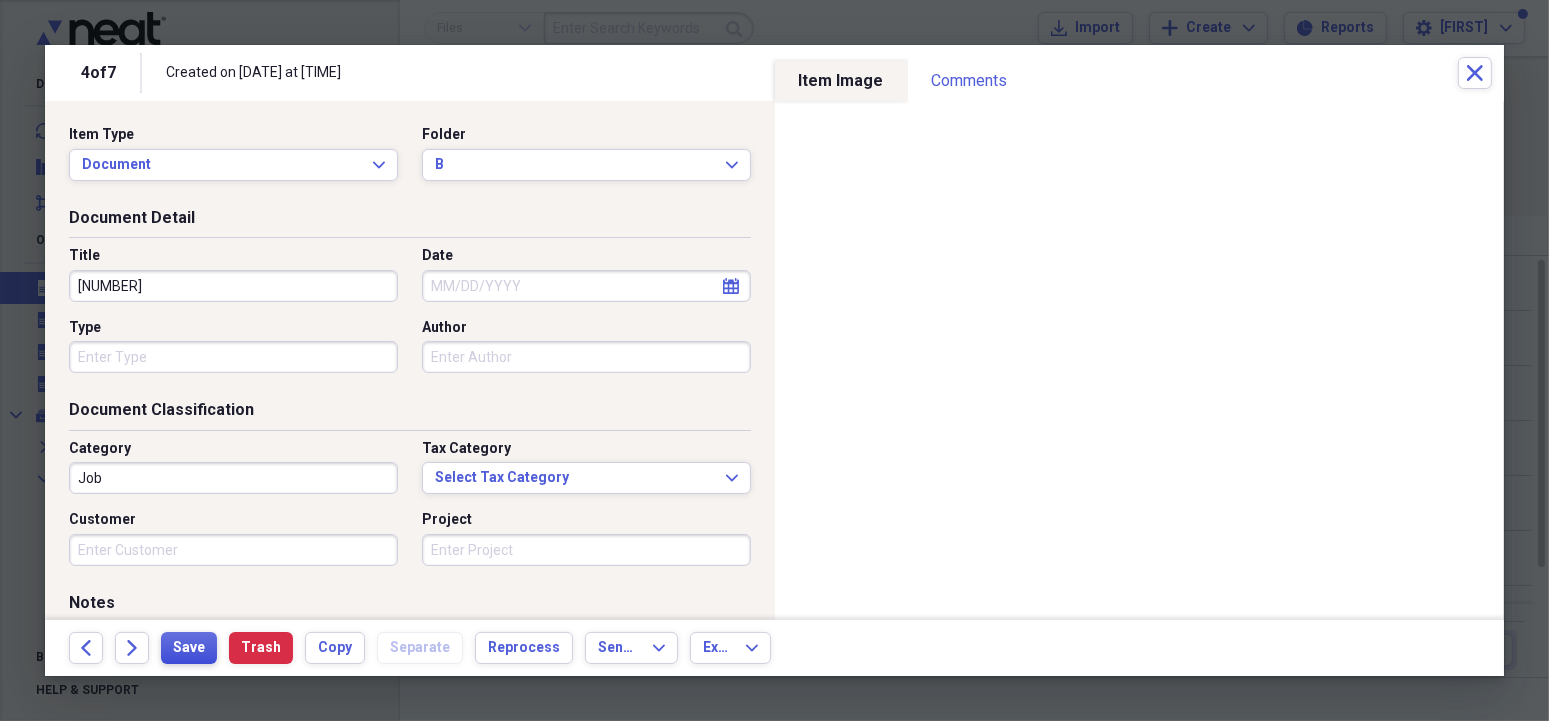 type on "[NUMBER]" 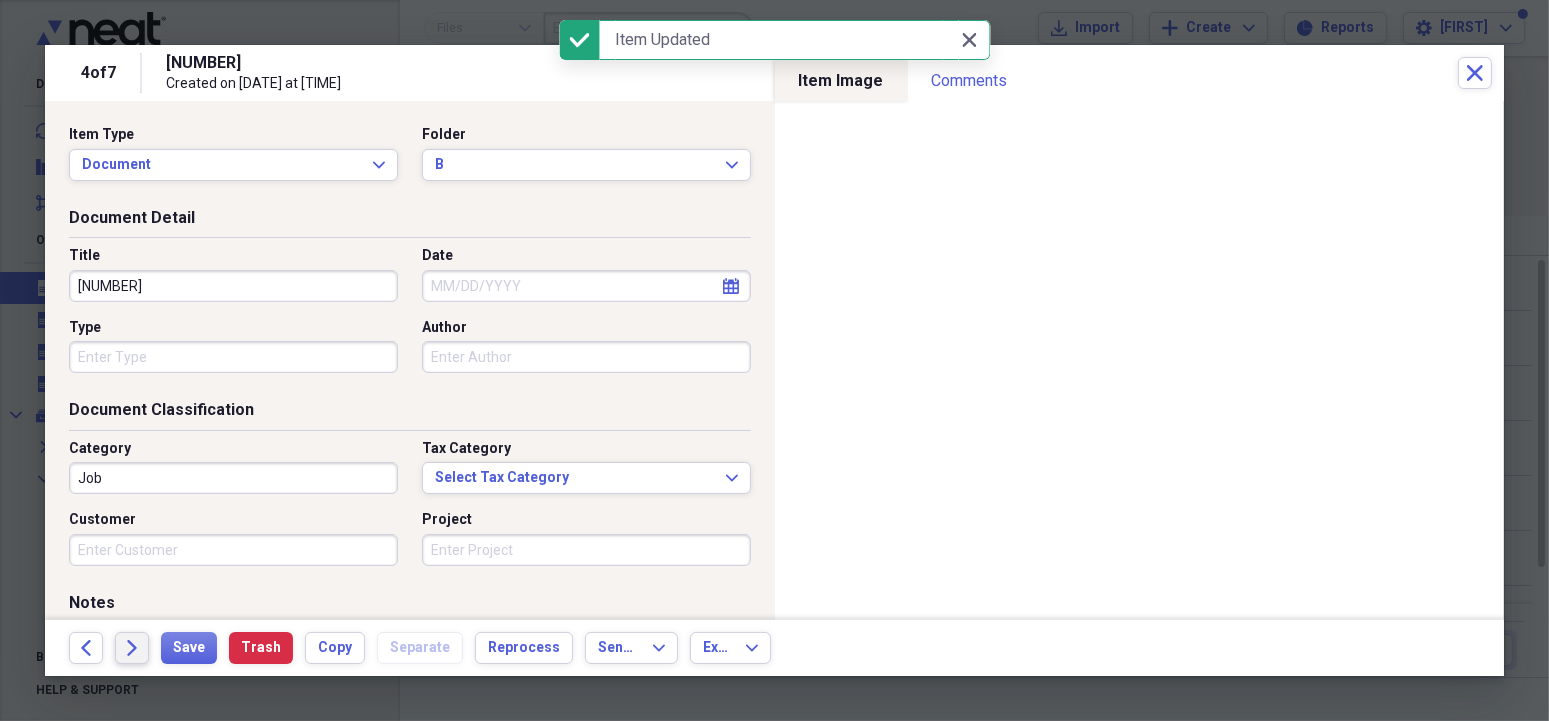 click on "Forward" 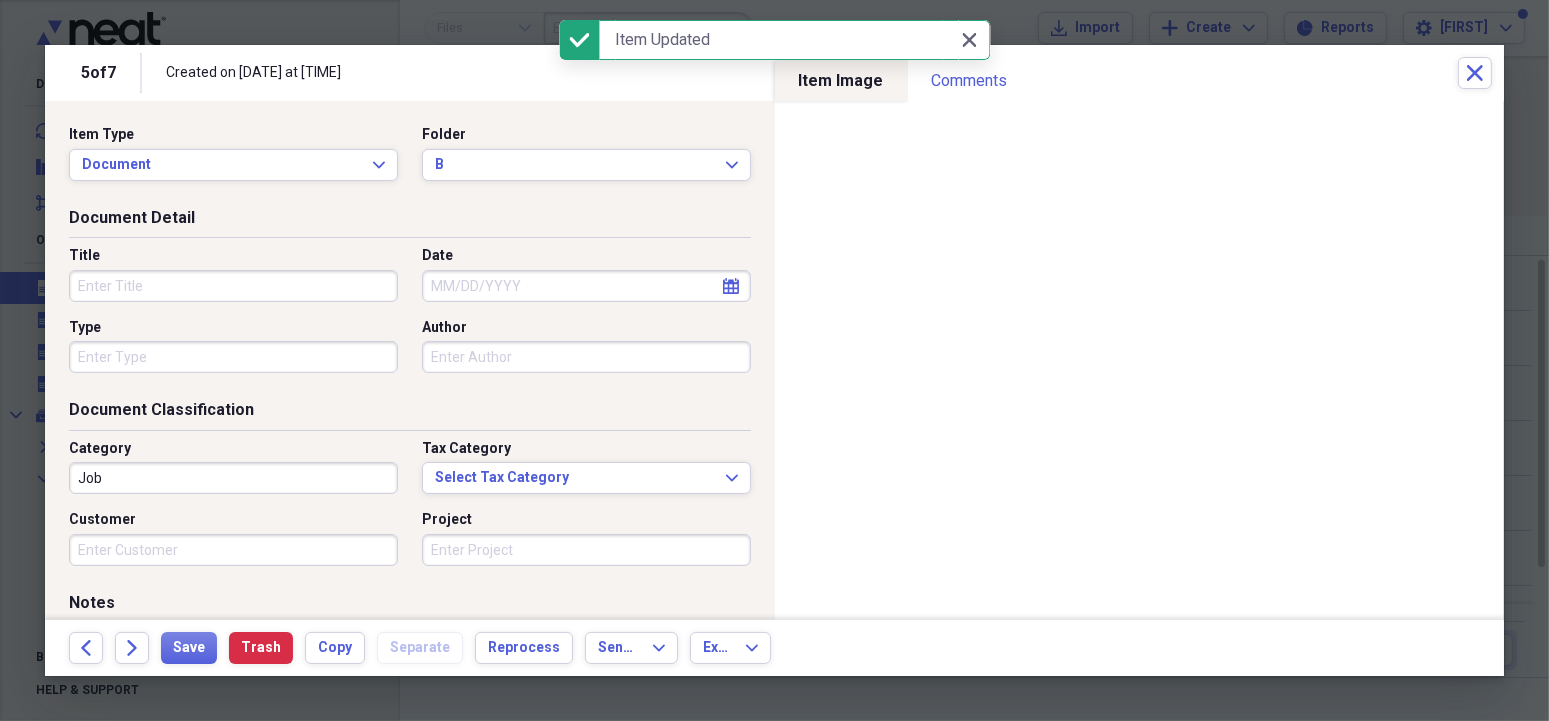 click on "Title" at bounding box center [233, 286] 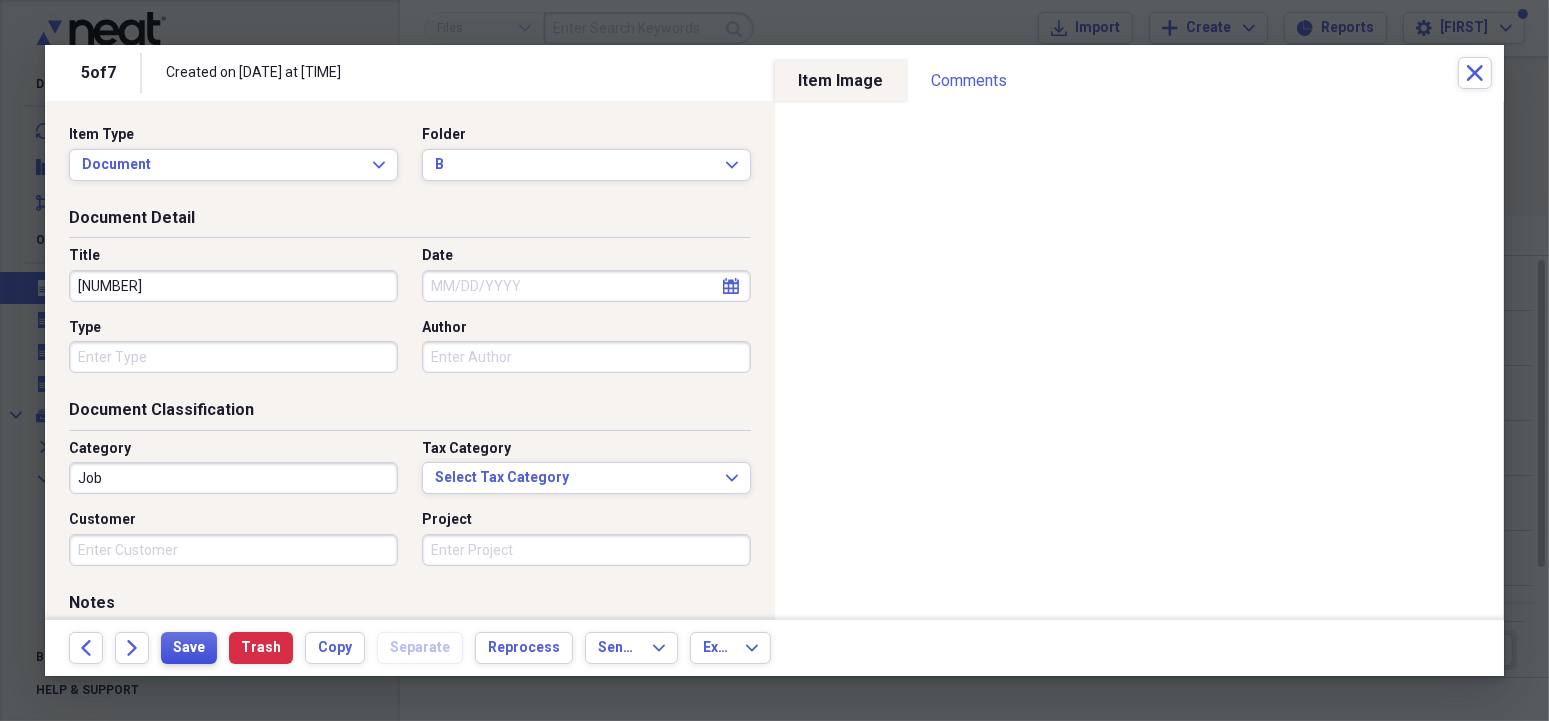 type on "[NUMBER]" 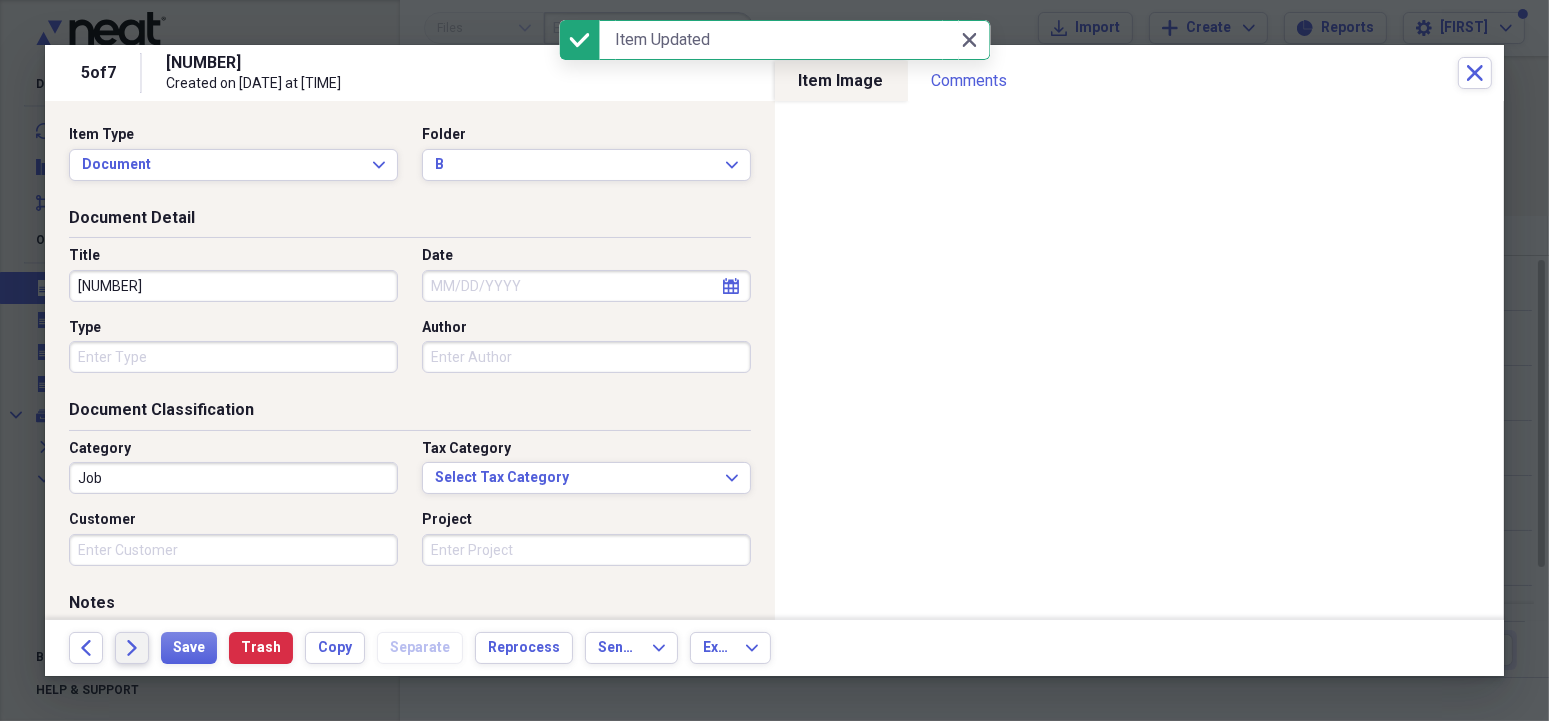 click on "Forward" 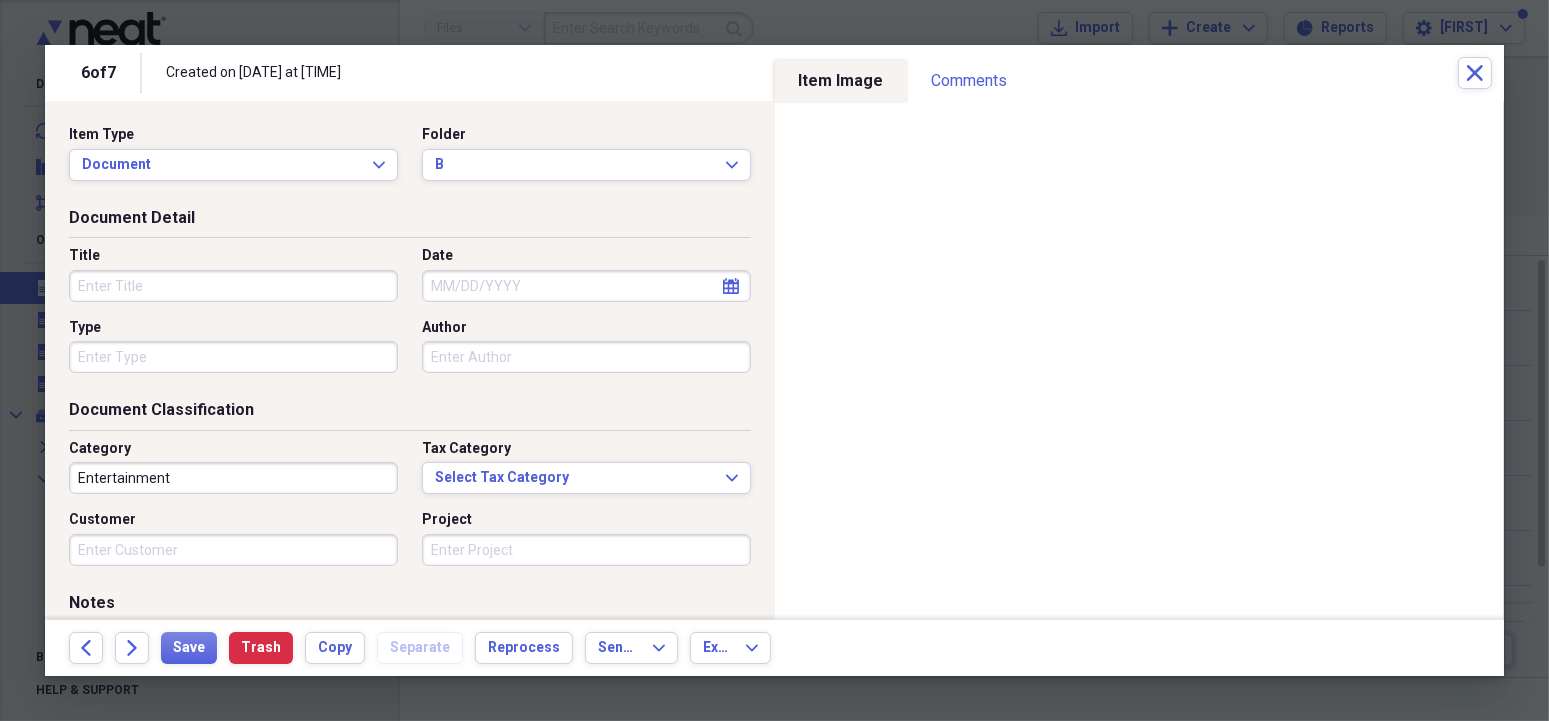 click on "Title" at bounding box center (233, 286) 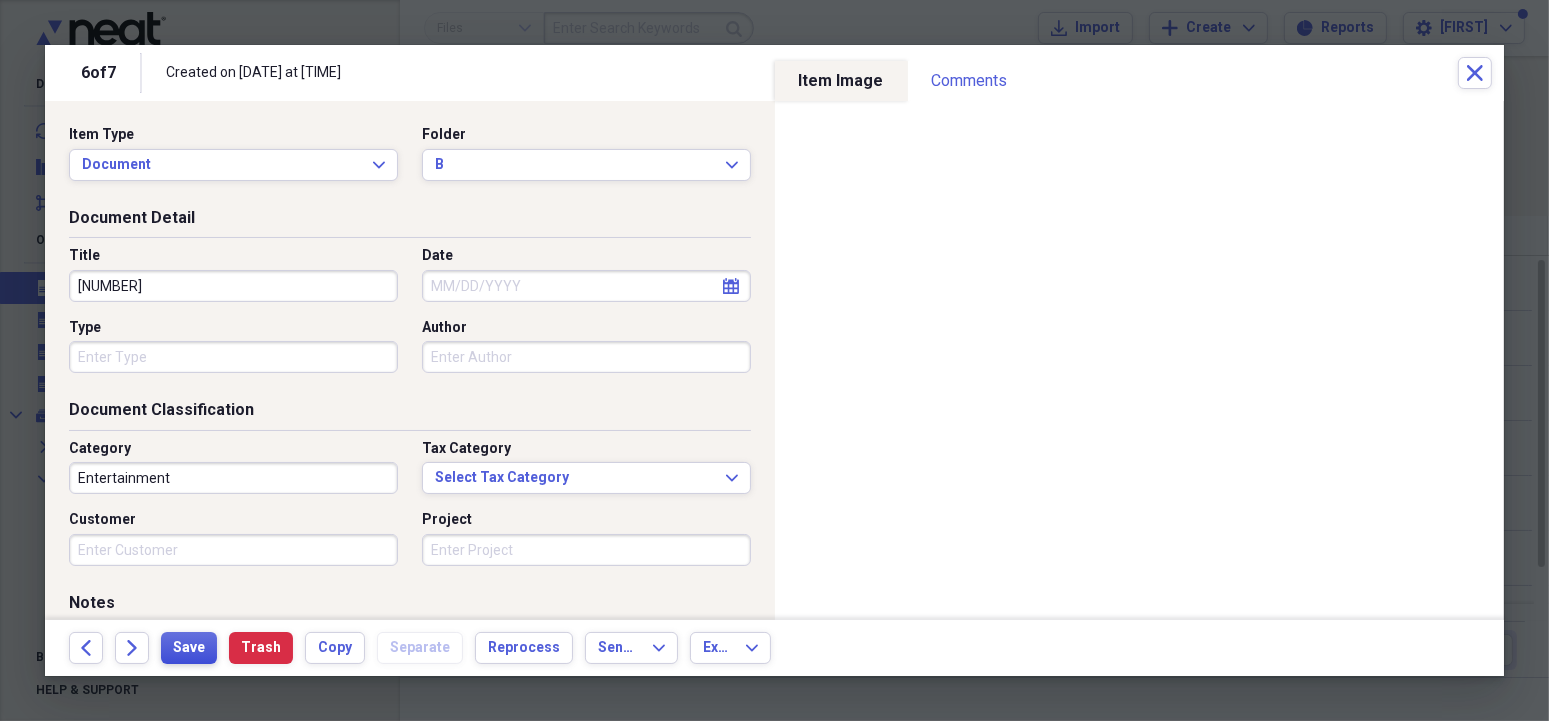 type on "[NUMBER]" 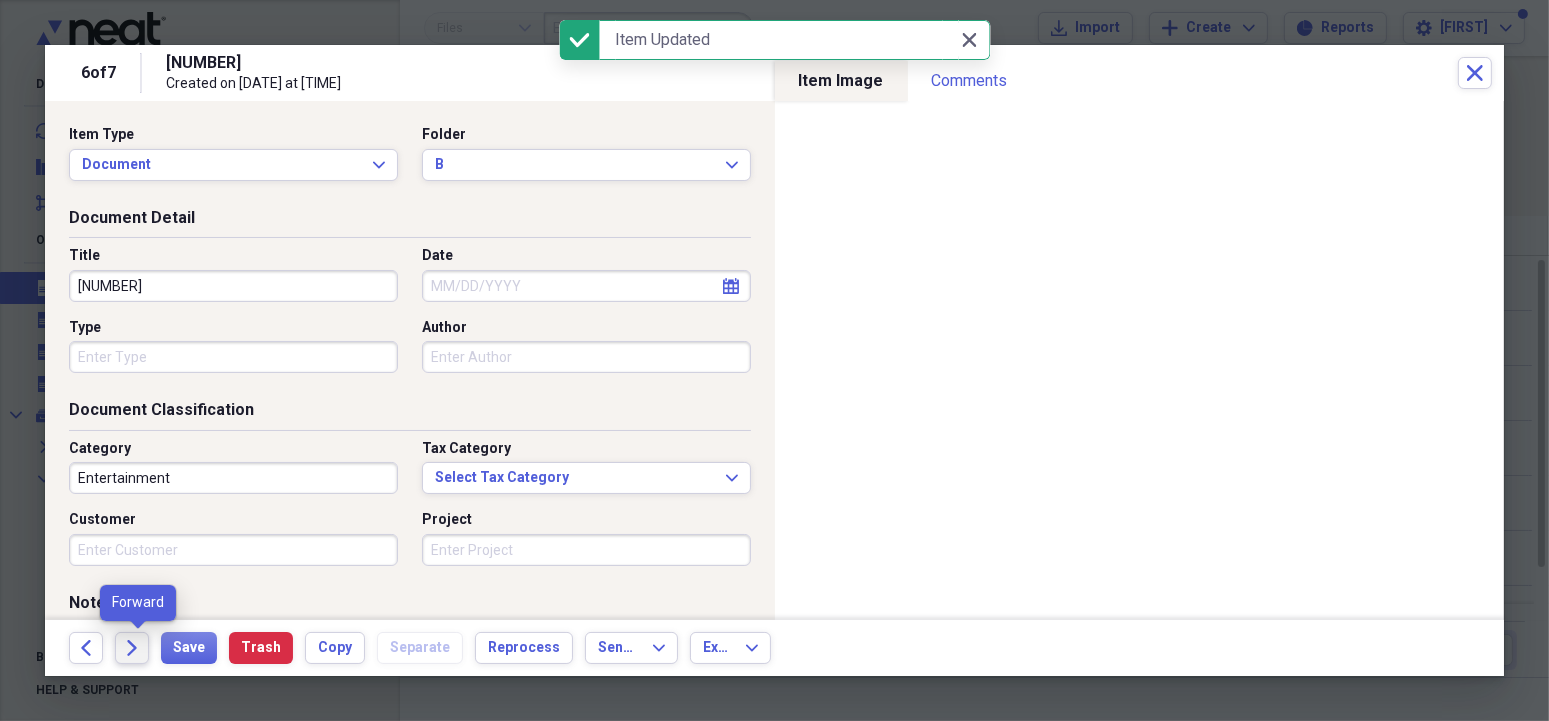 click 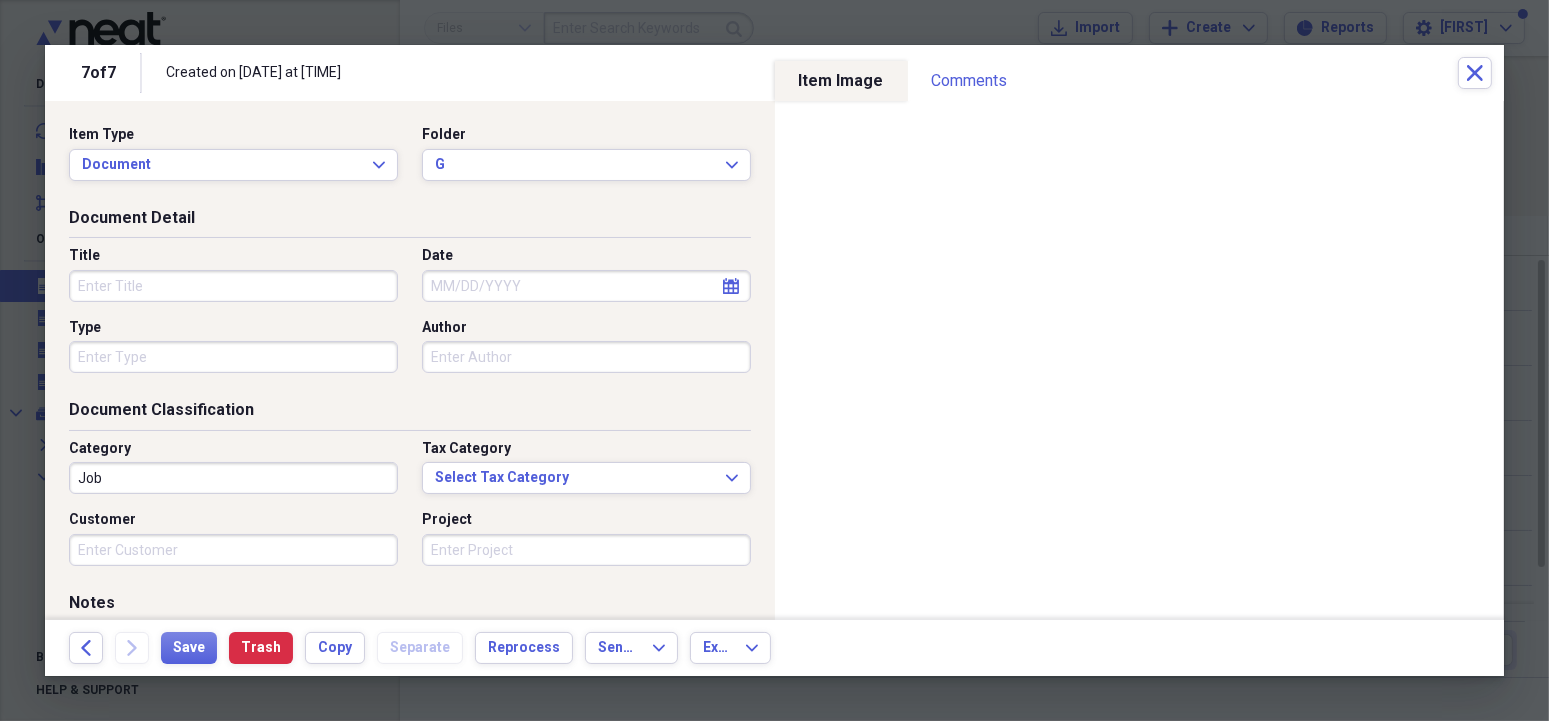 click on "Title" at bounding box center [233, 286] 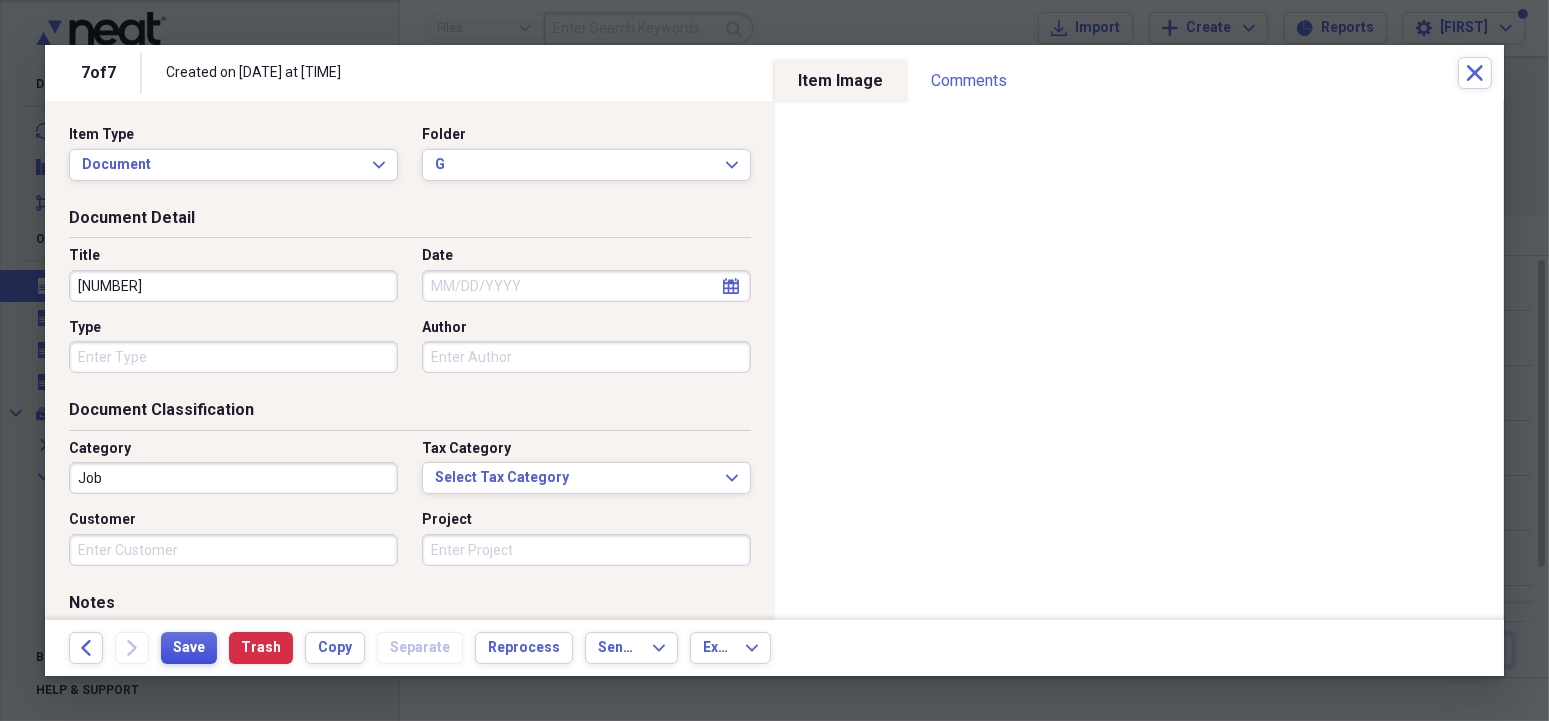 type on "[NUMBER]" 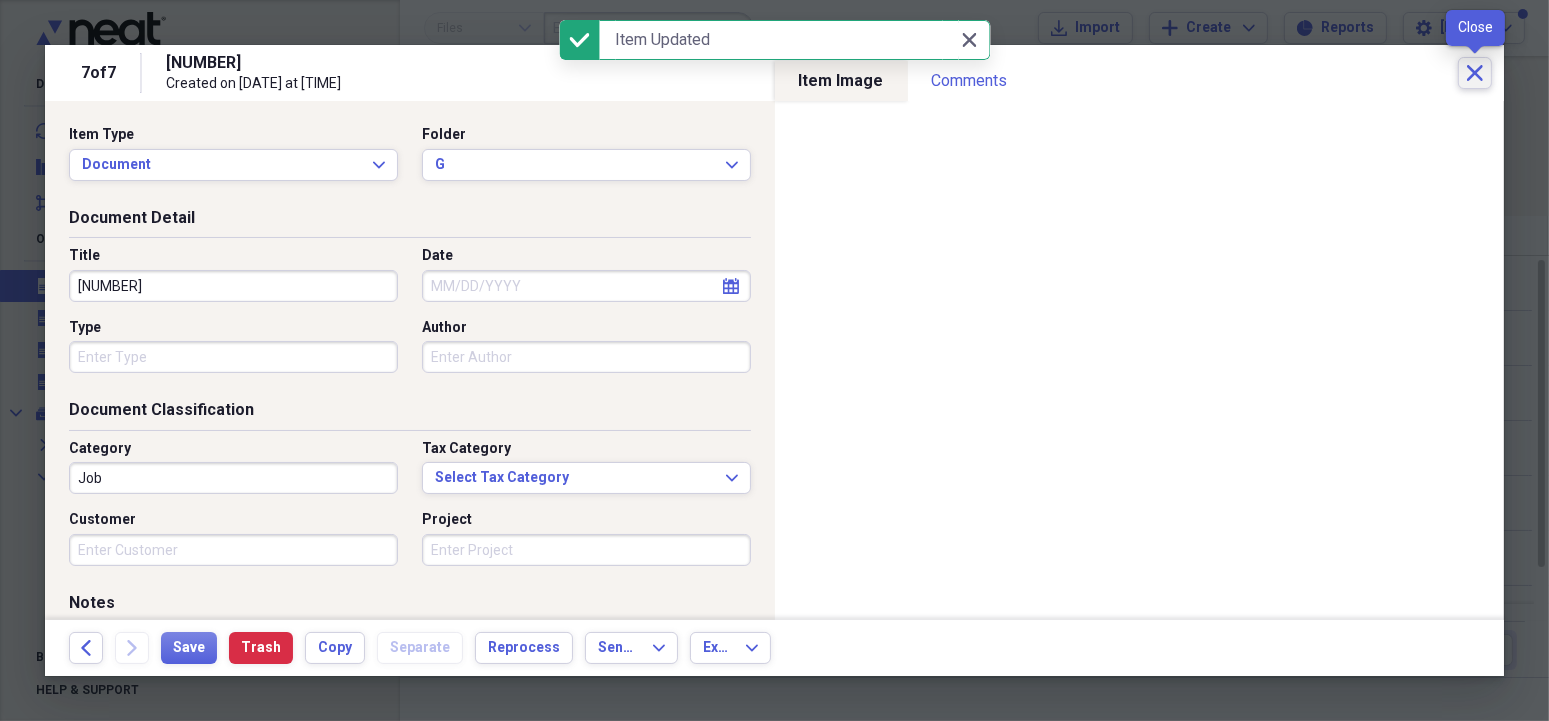 click 